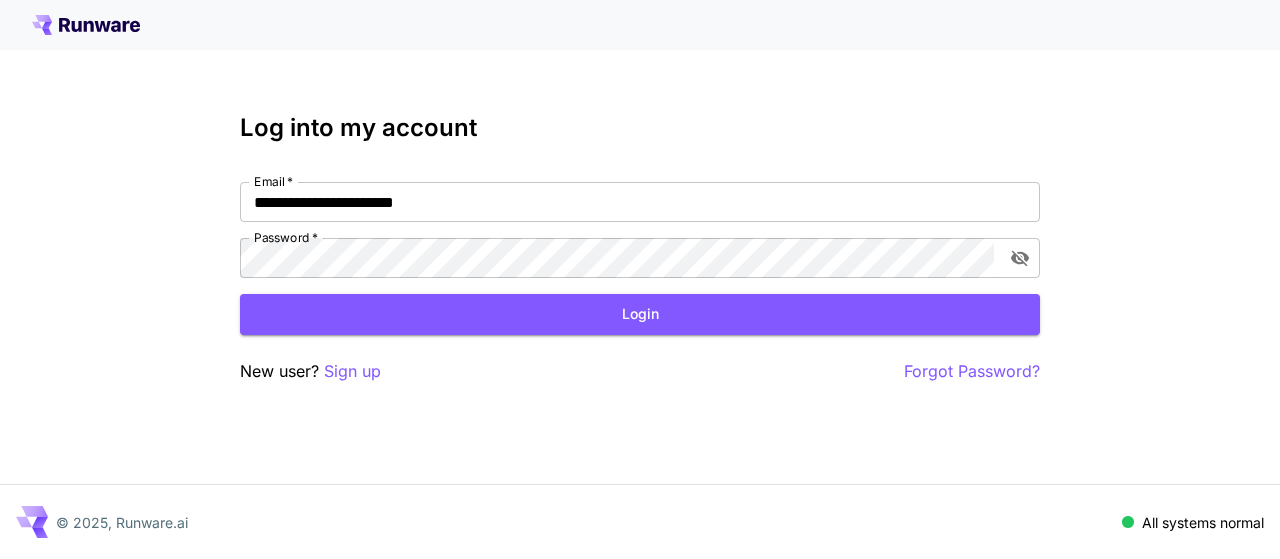 scroll, scrollTop: 0, scrollLeft: 0, axis: both 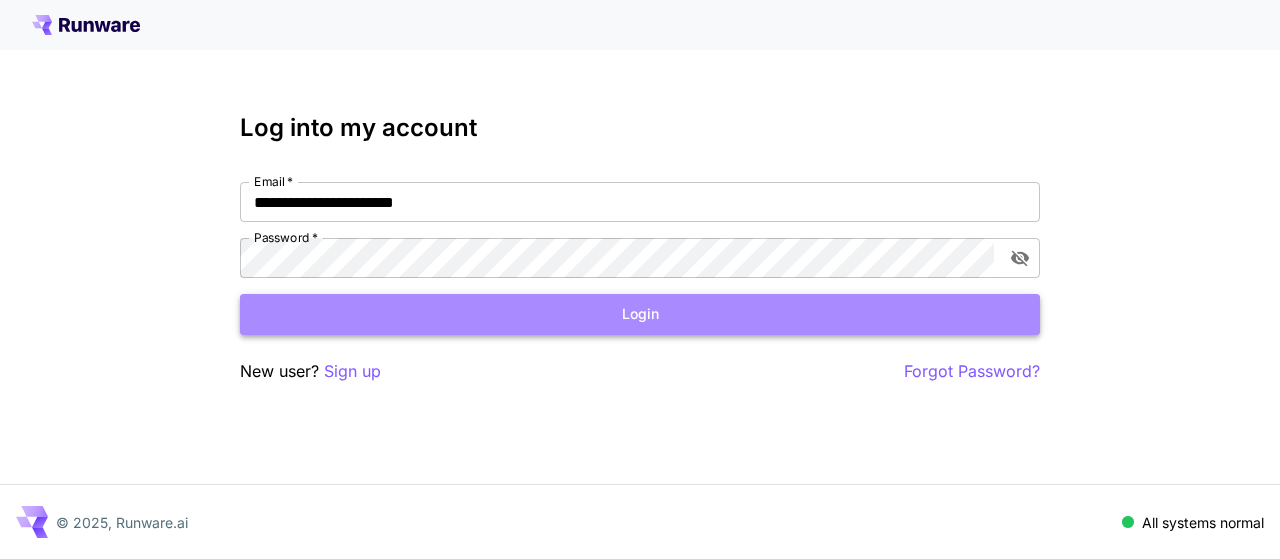 click on "Login" at bounding box center (640, 314) 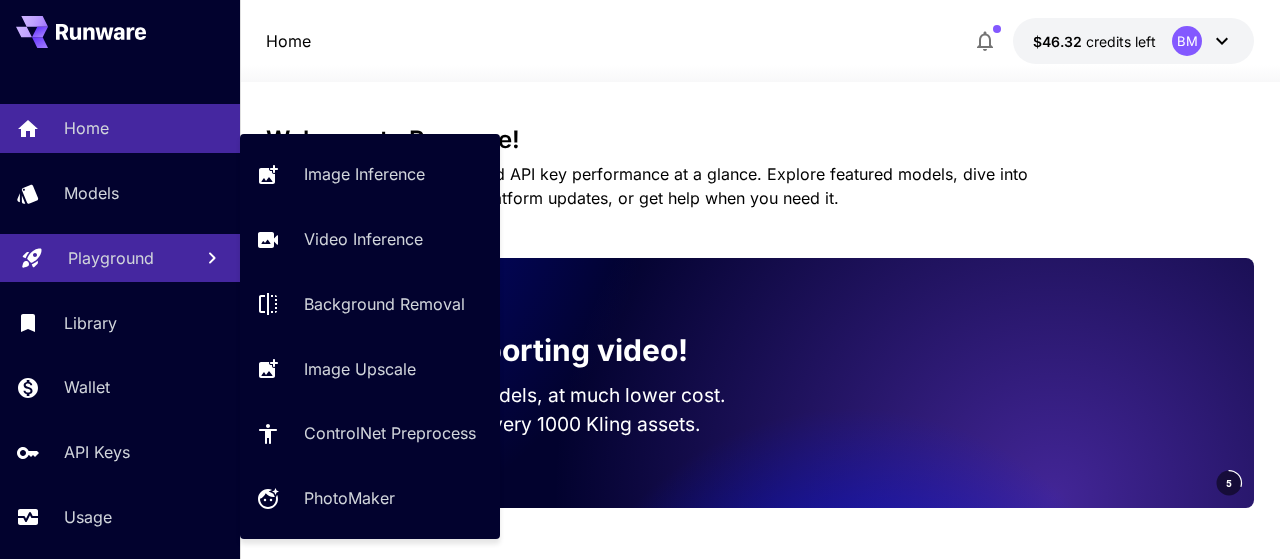 click on "Playground" at bounding box center [111, 258] 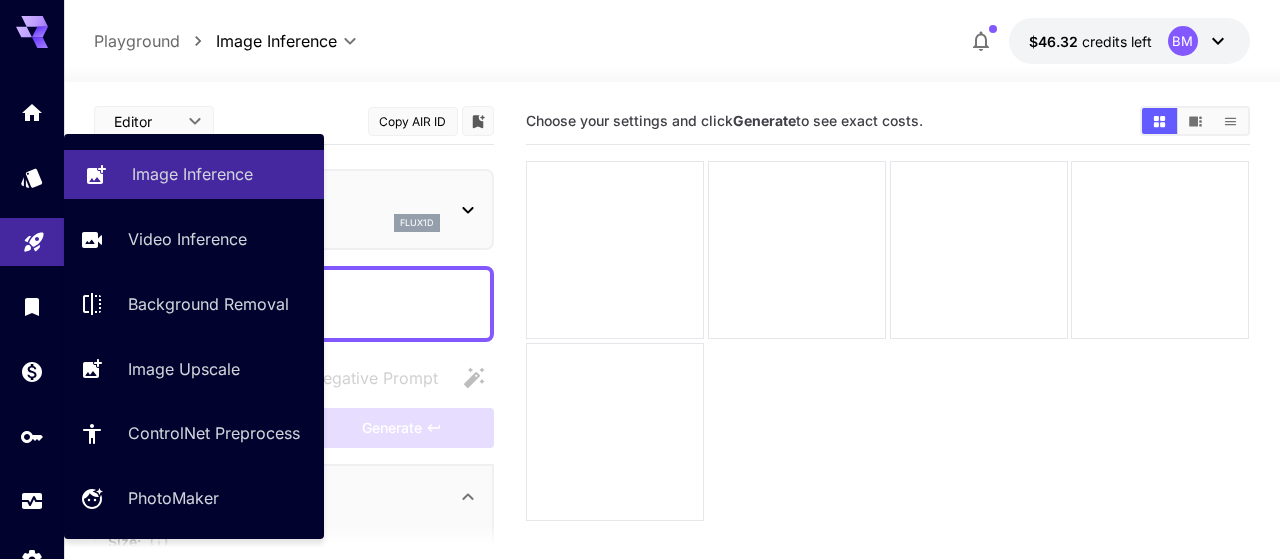 click on "Image Inference" at bounding box center [192, 174] 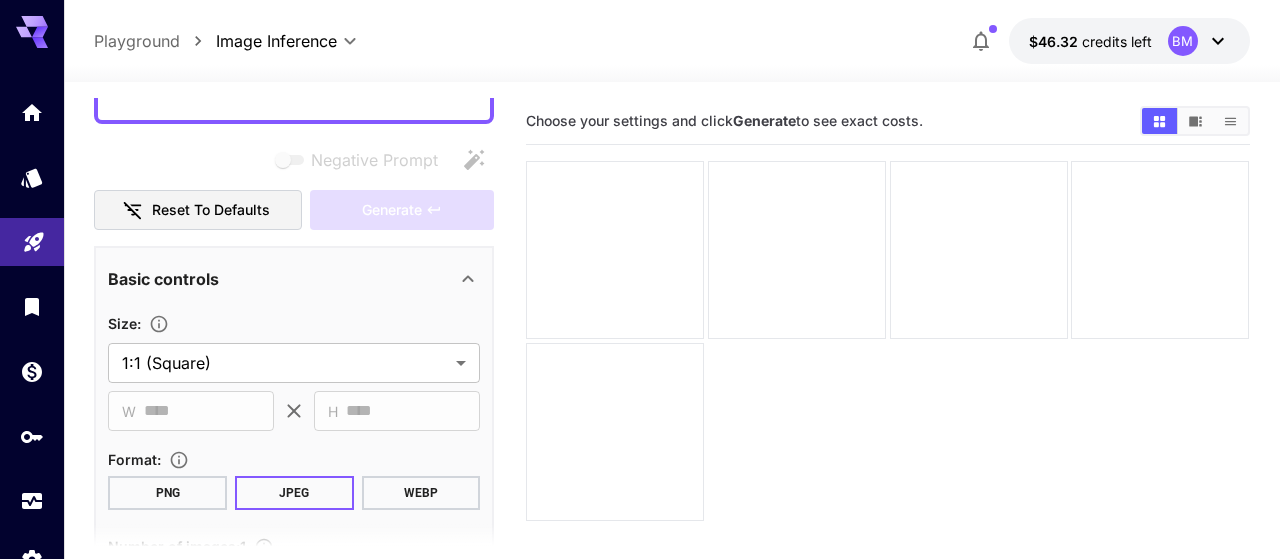 scroll, scrollTop: 0, scrollLeft: 0, axis: both 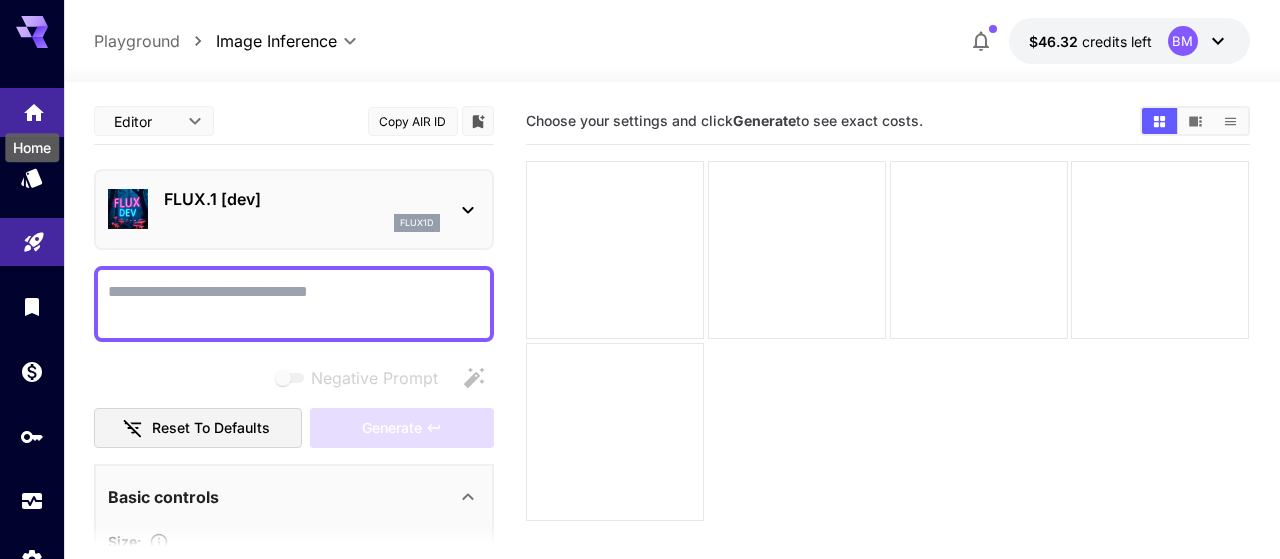 click 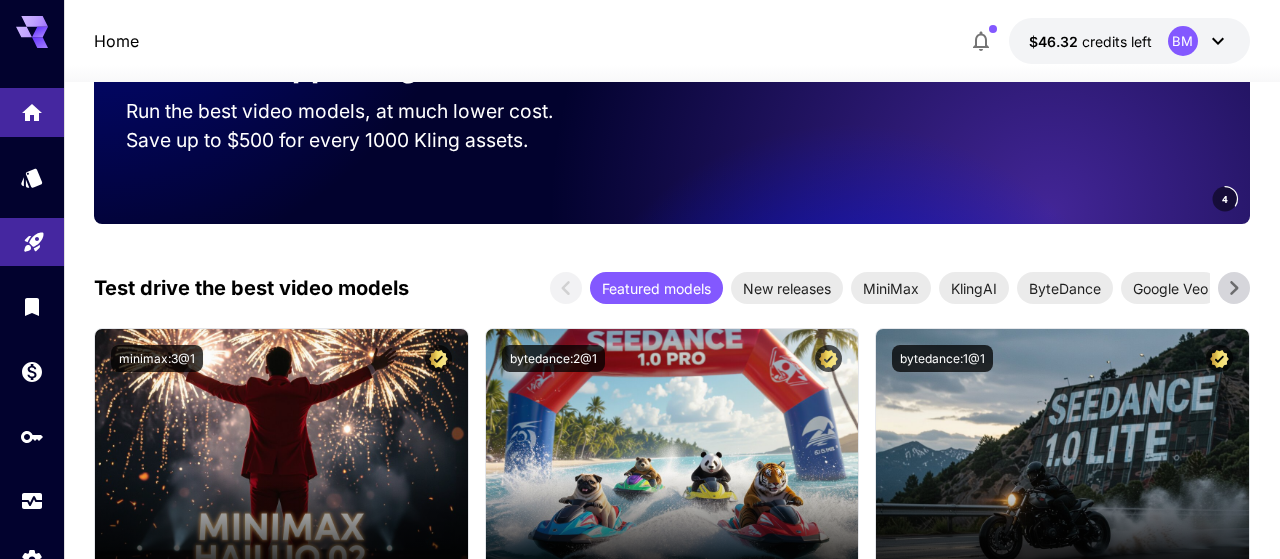 scroll, scrollTop: 208, scrollLeft: 0, axis: vertical 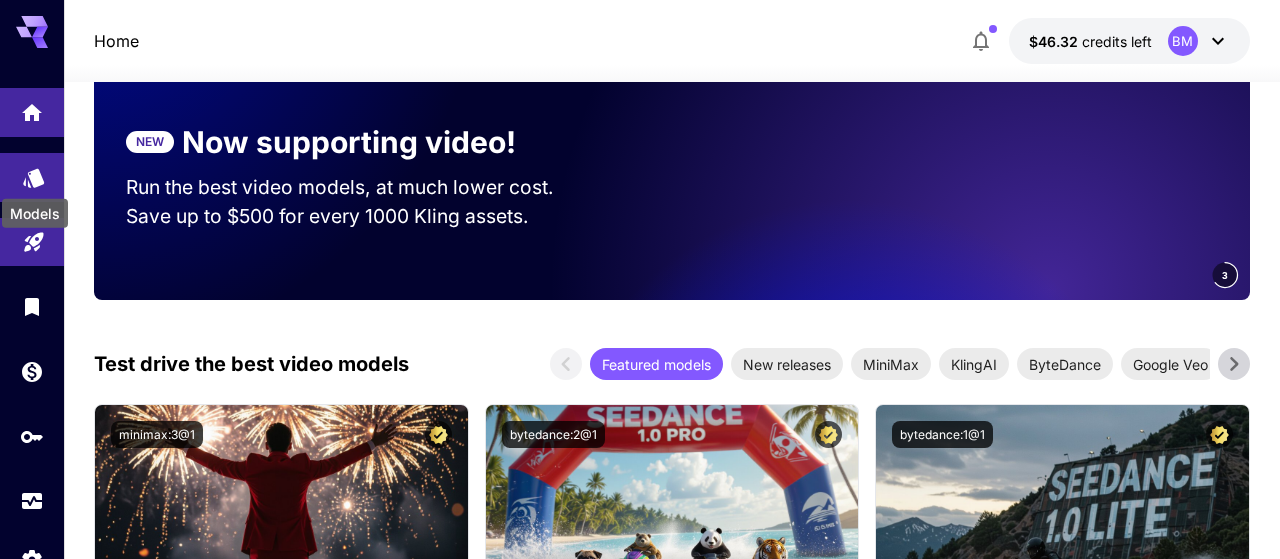 click 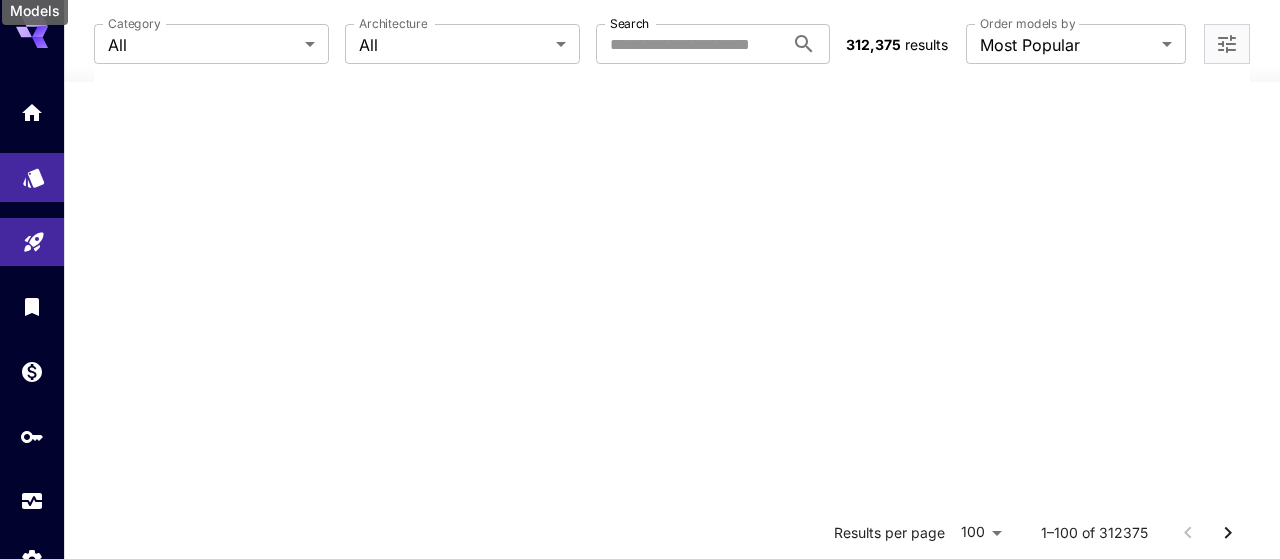 scroll, scrollTop: 0, scrollLeft: 0, axis: both 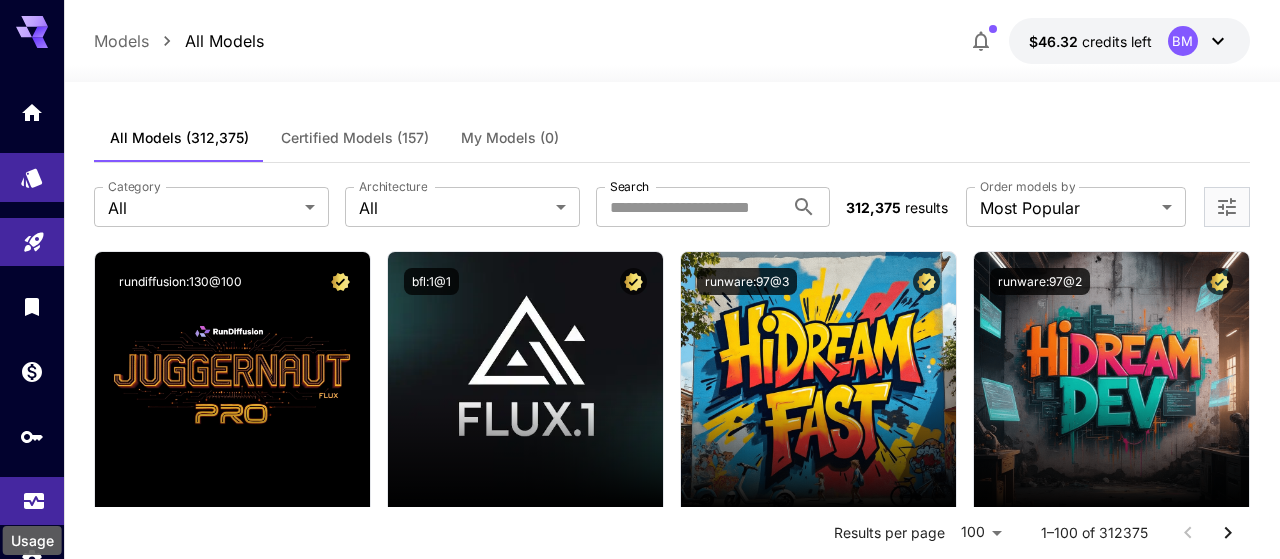 click 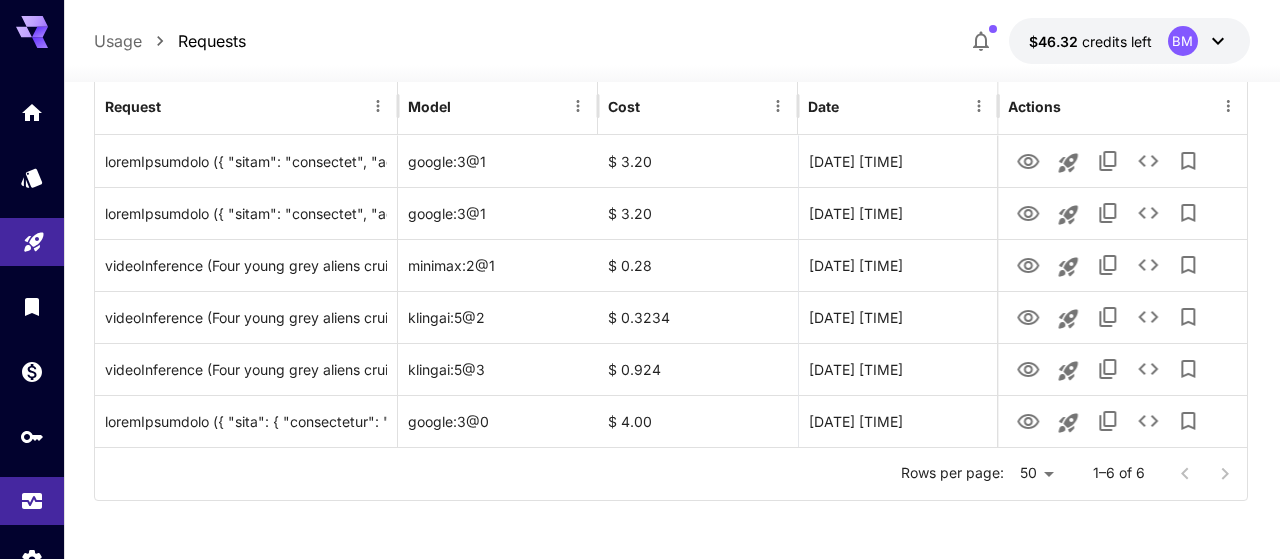 scroll, scrollTop: 0, scrollLeft: 0, axis: both 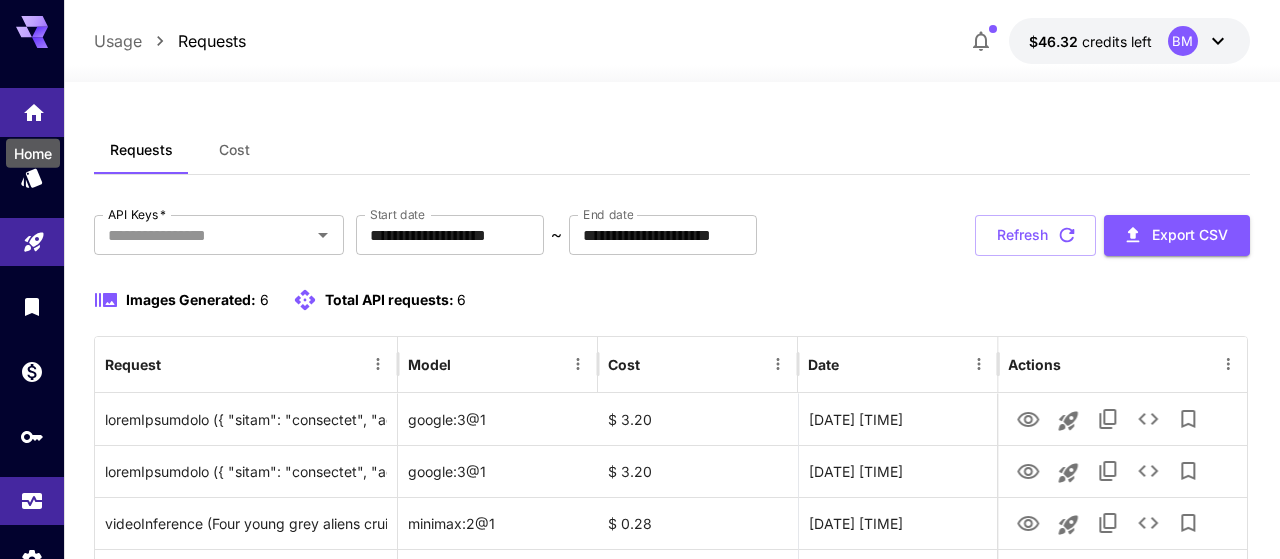 click 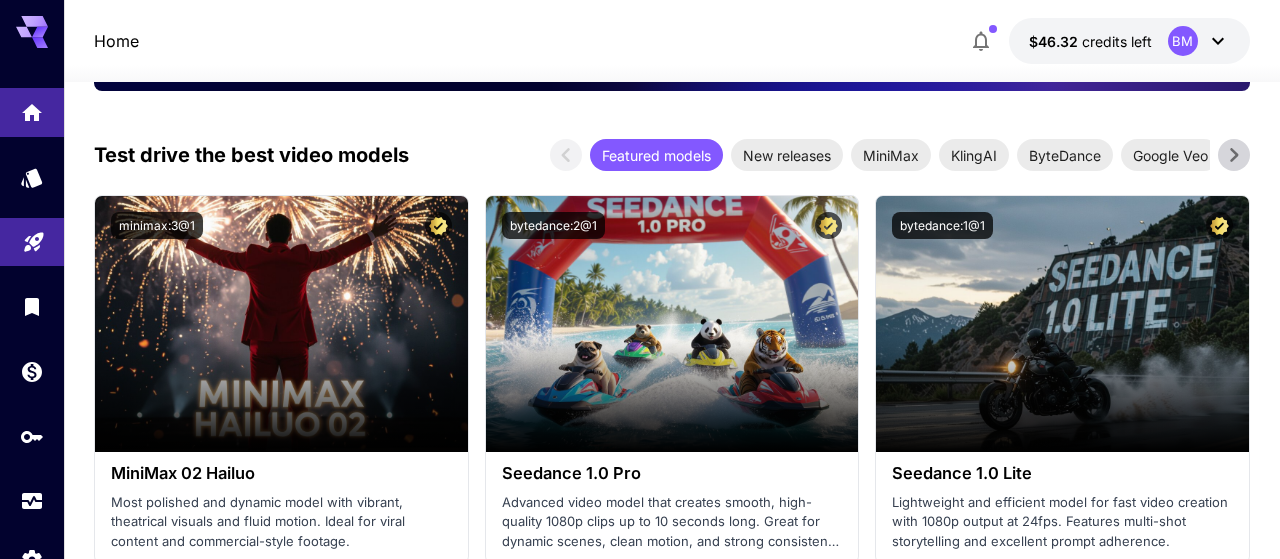 scroll, scrollTop: 416, scrollLeft: 0, axis: vertical 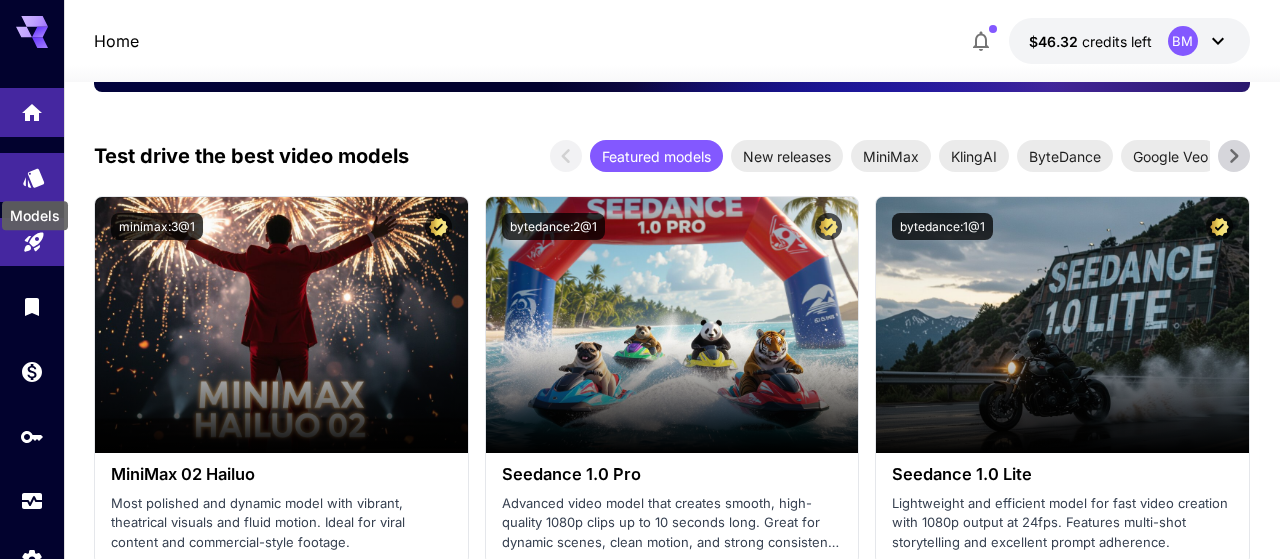click 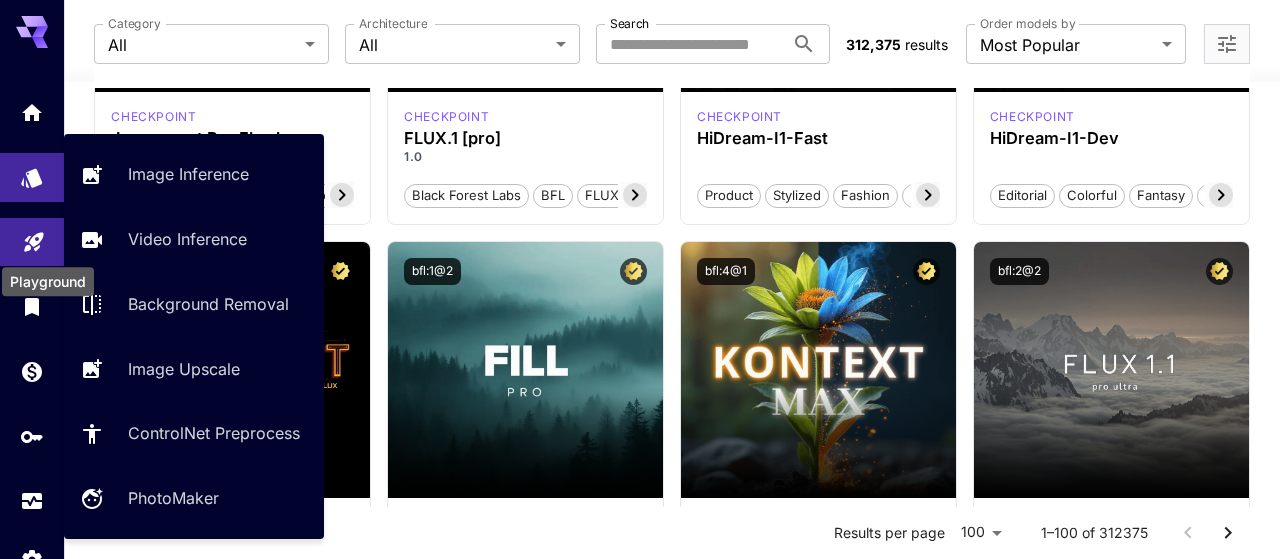 click 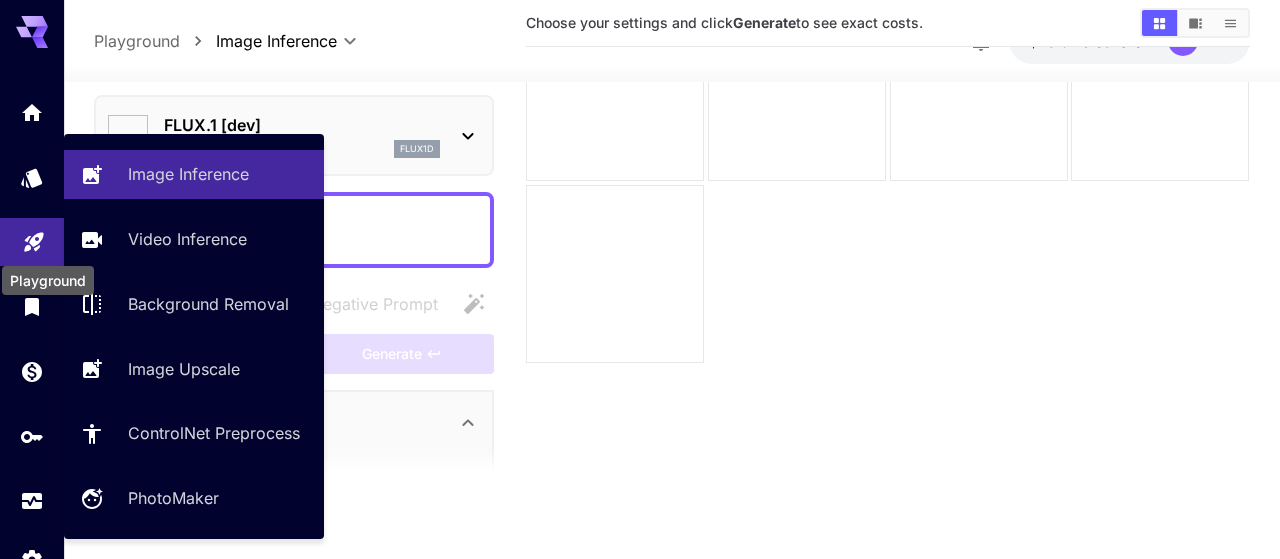 type on "**********" 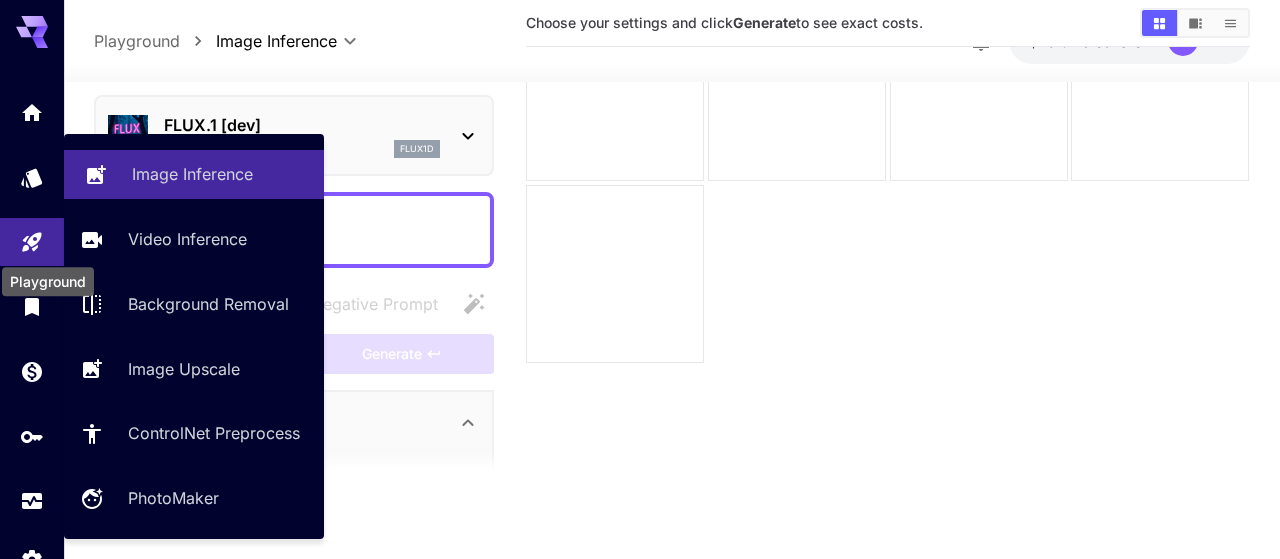 click on "Image Inference" at bounding box center [192, 174] 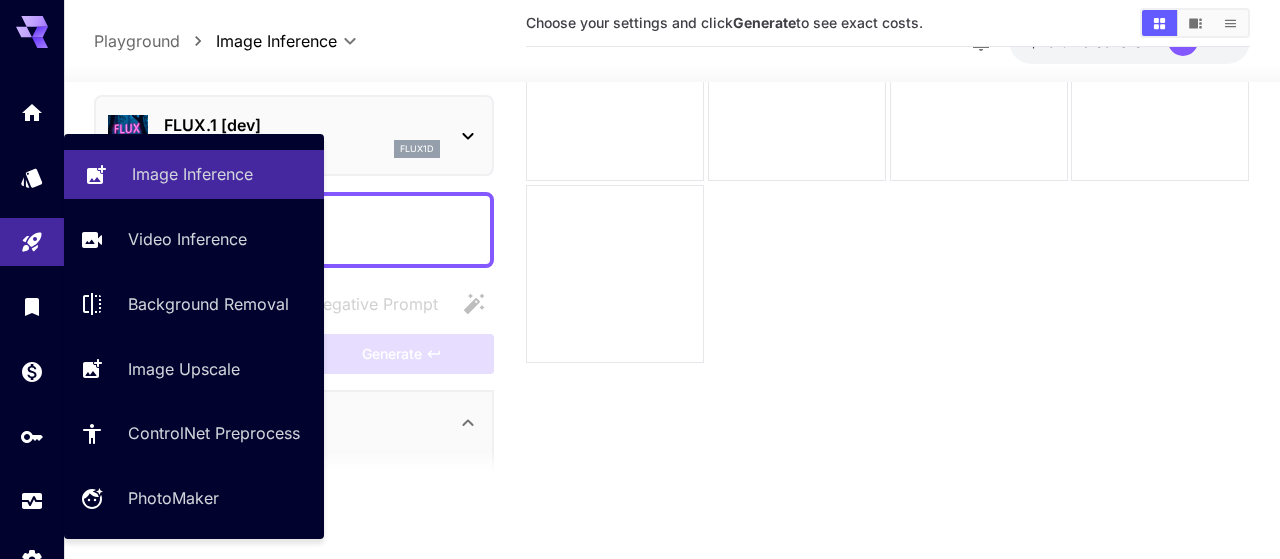 click on "Image Inference" at bounding box center [192, 174] 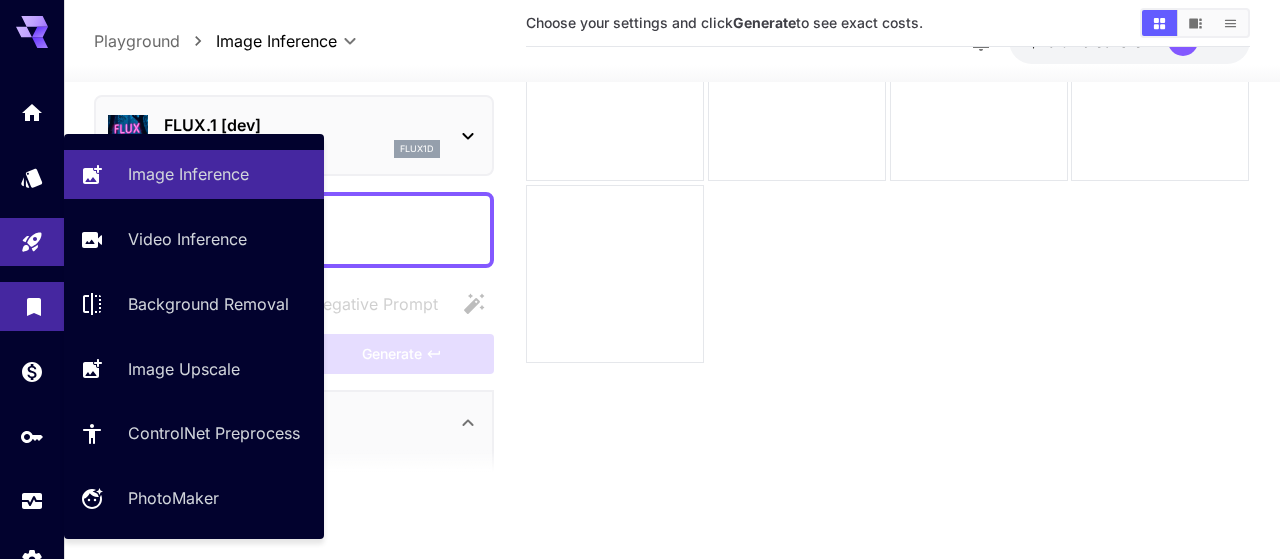 click at bounding box center (32, 306) 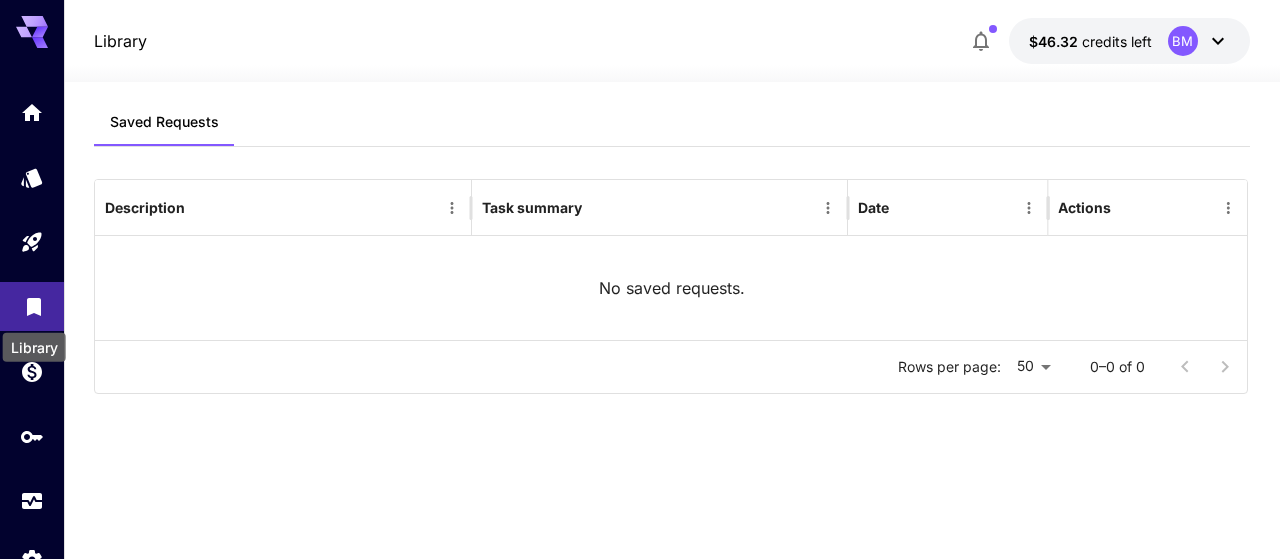 click 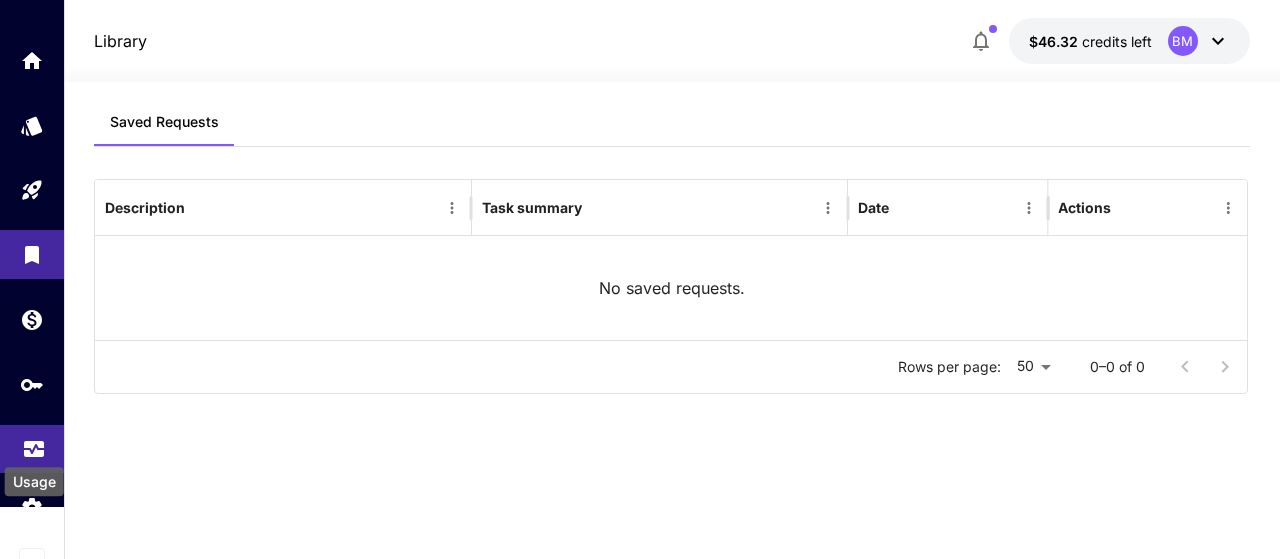 scroll, scrollTop: 72, scrollLeft: 0, axis: vertical 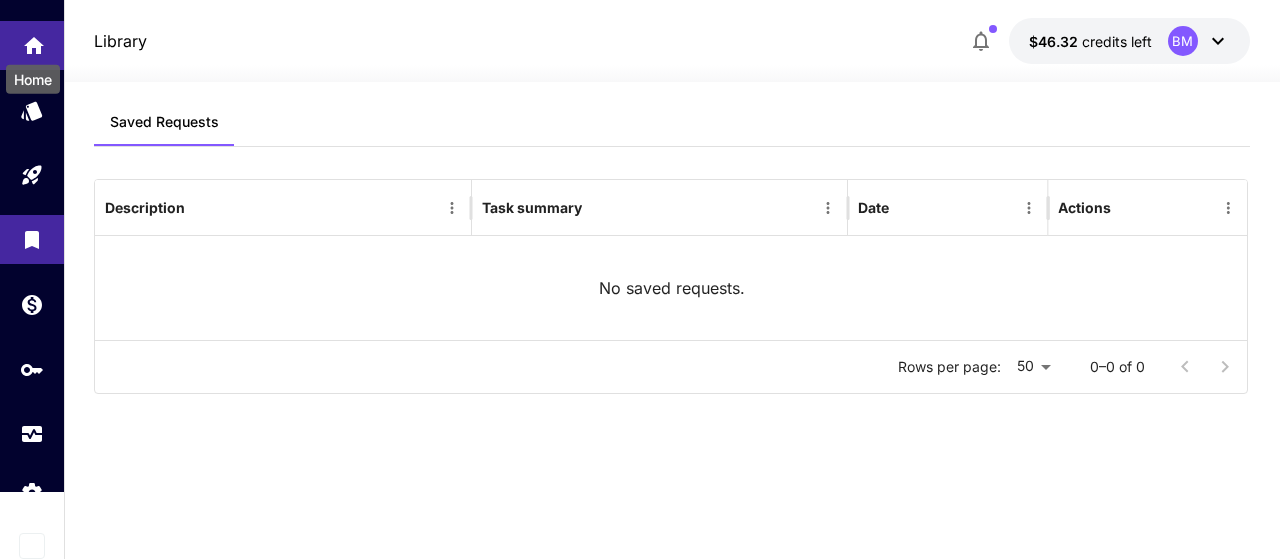 click 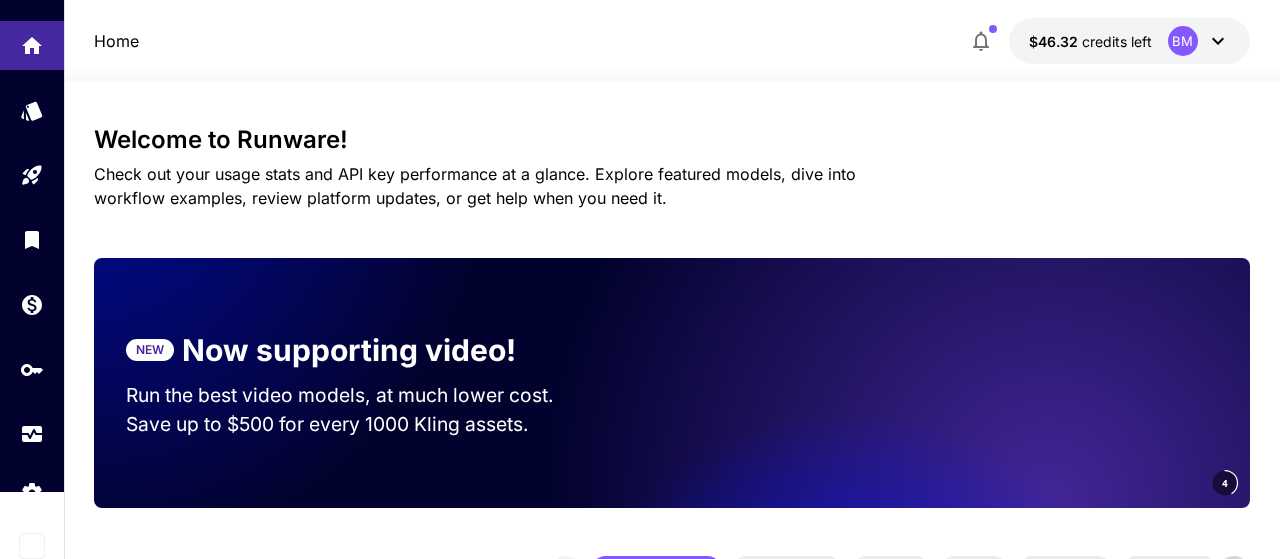 click 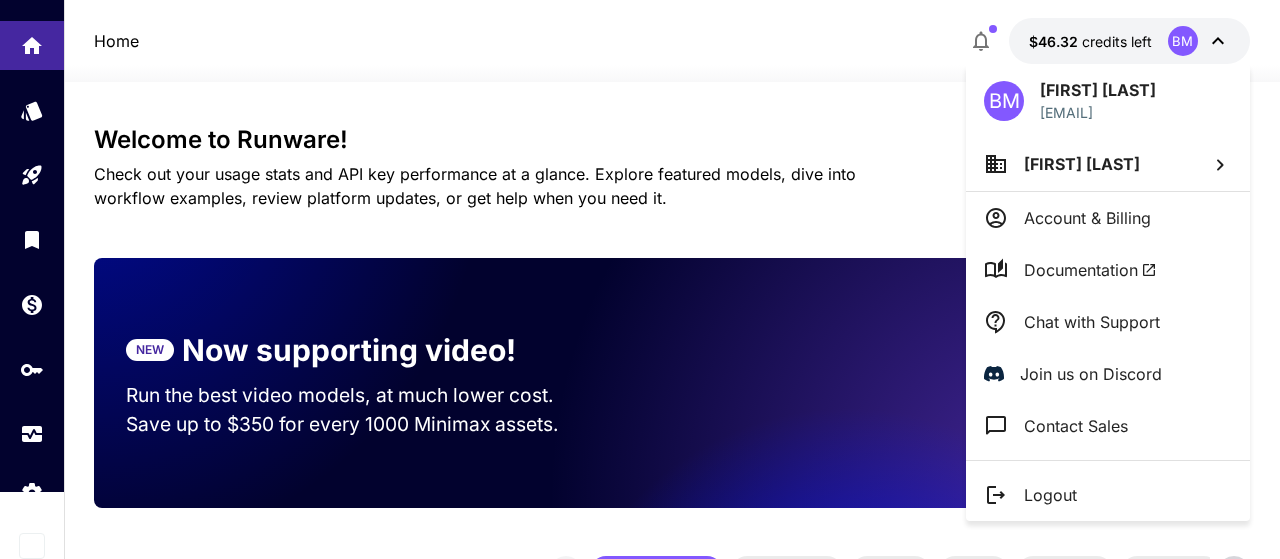 click at bounding box center (640, 279) 